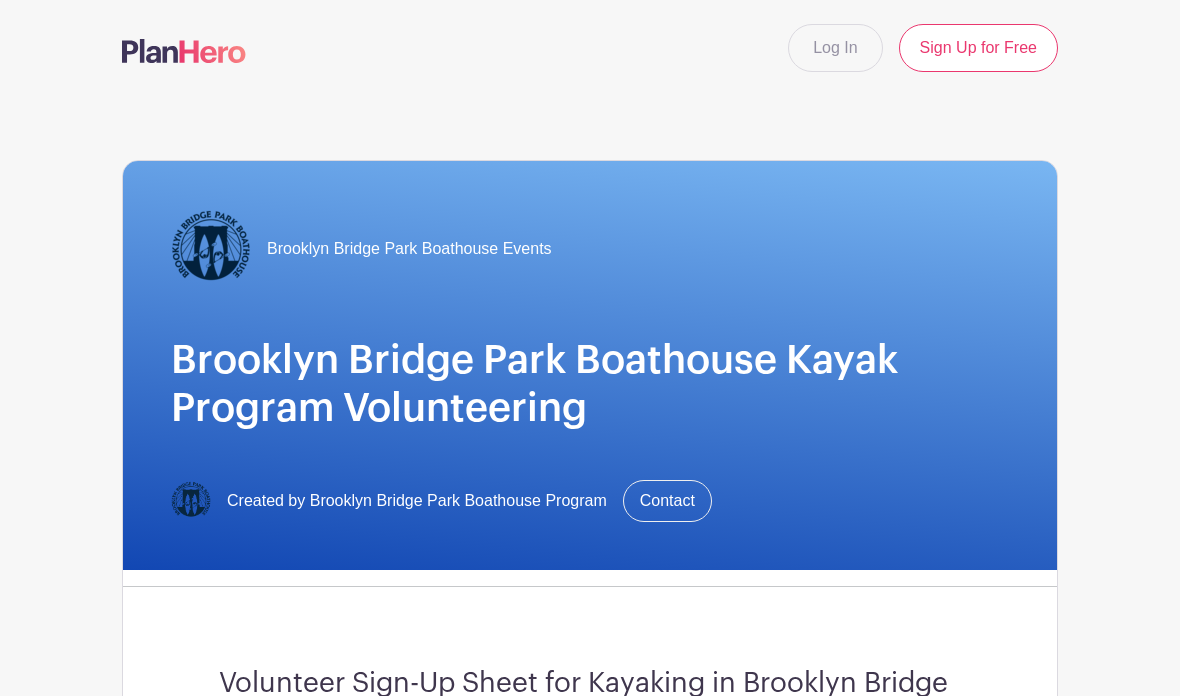 scroll, scrollTop: 0, scrollLeft: 0, axis: both 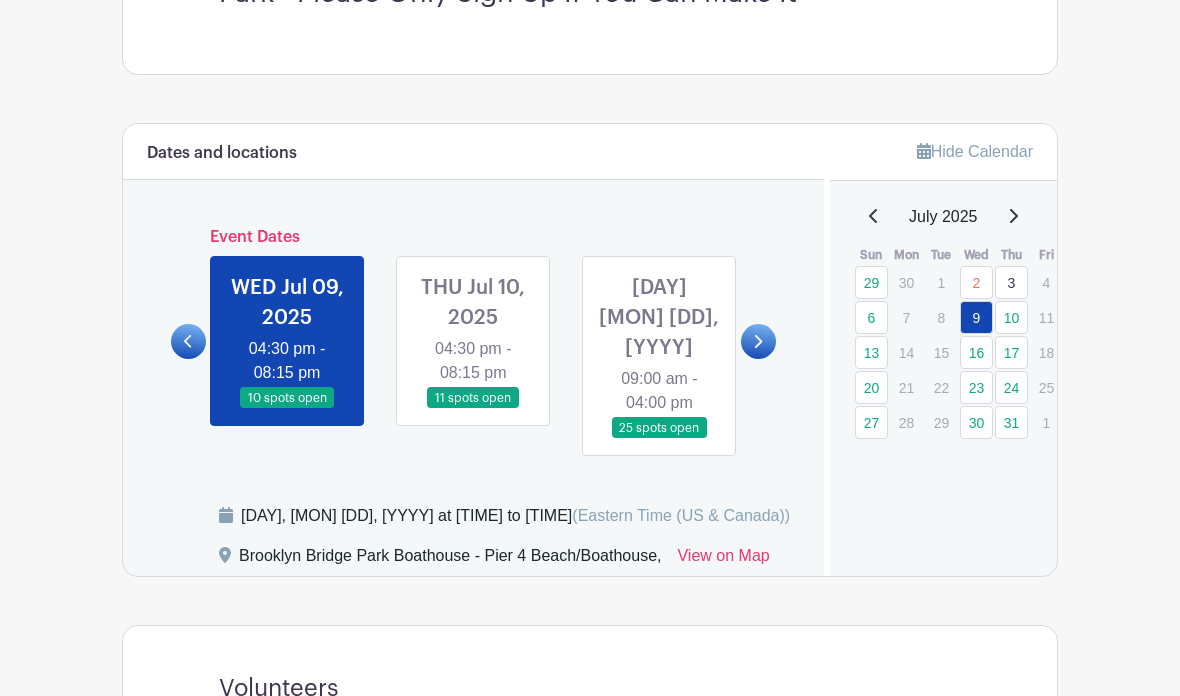 click at bounding box center [473, 409] 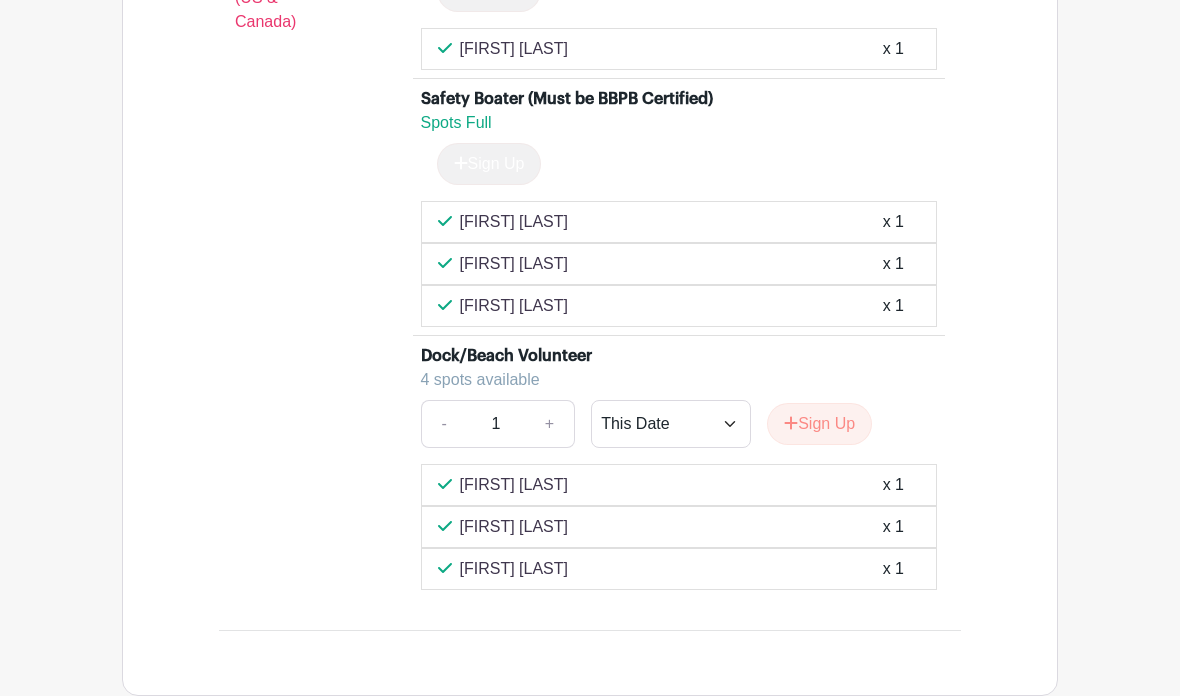 scroll, scrollTop: 2342, scrollLeft: 0, axis: vertical 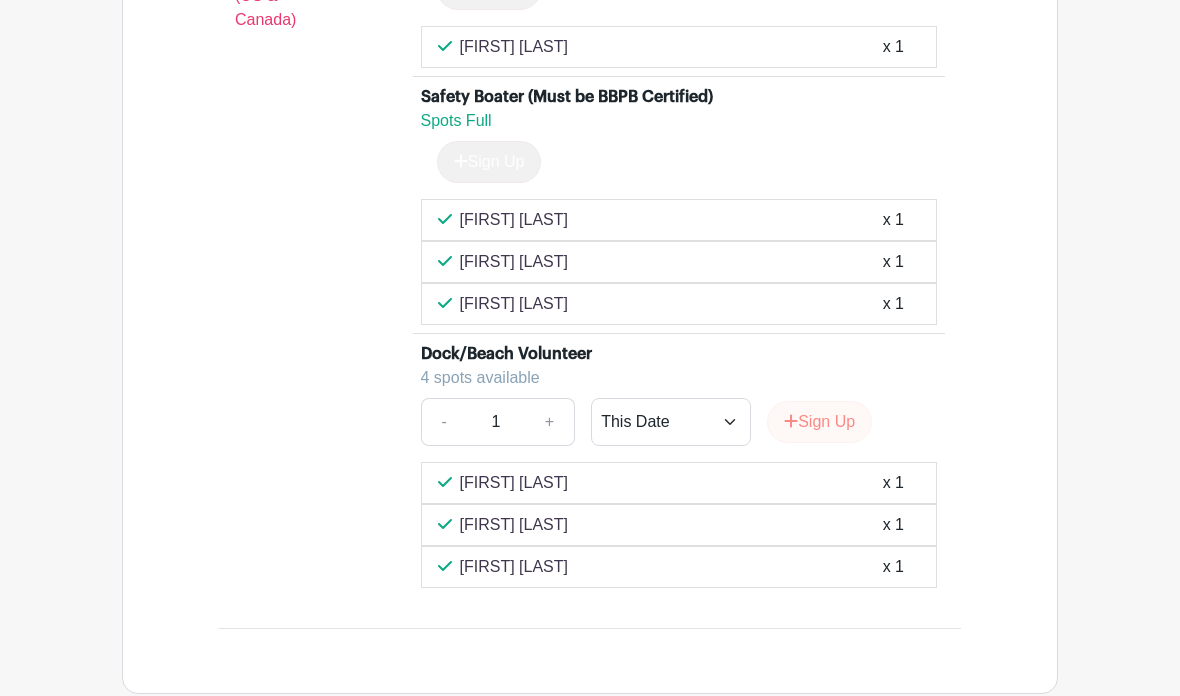click on "Sign Up" at bounding box center (819, 422) 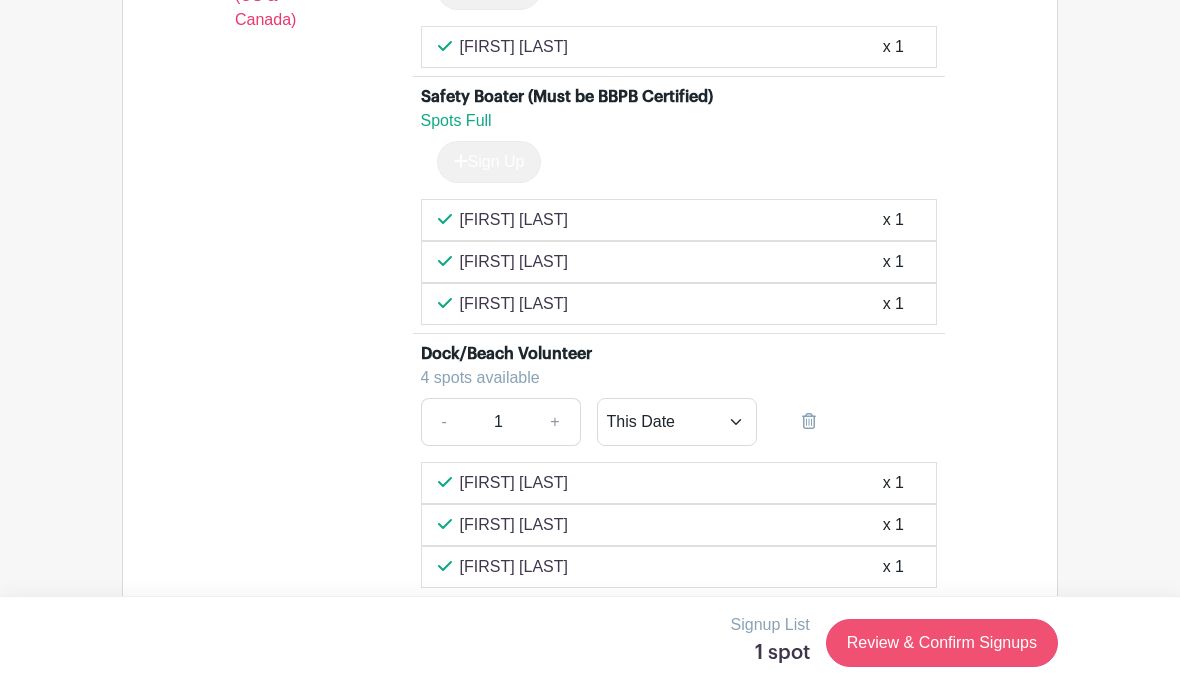 click on "Review & Confirm Signups" at bounding box center [942, 643] 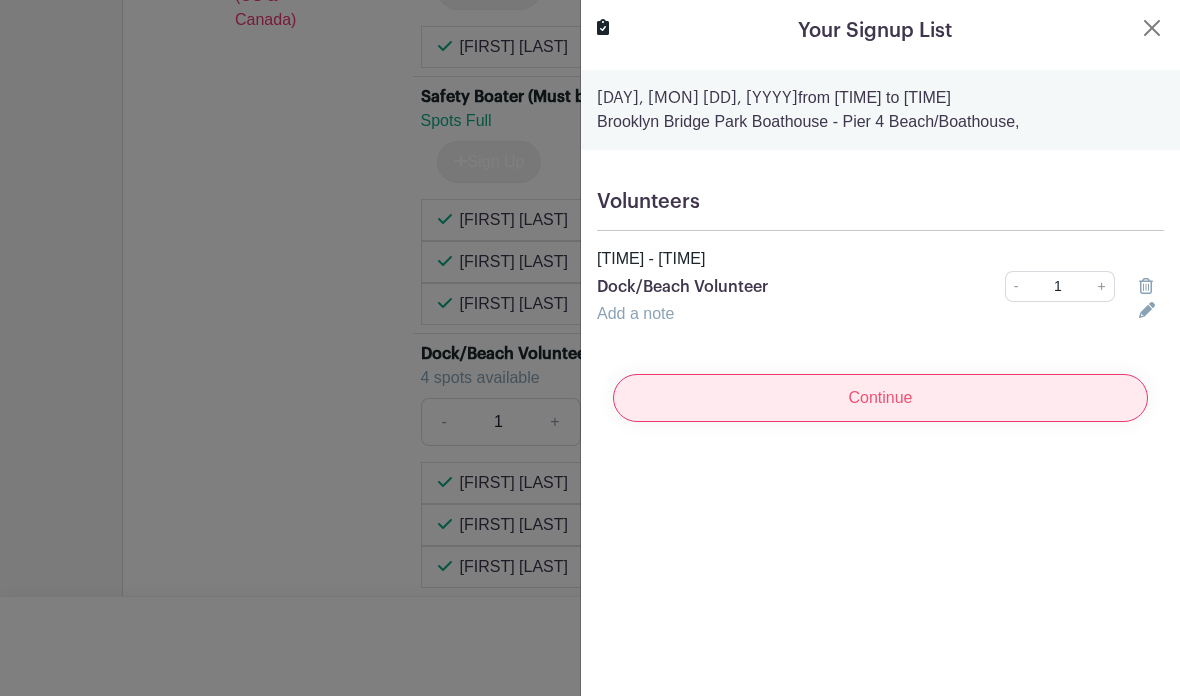 click on "Continue" at bounding box center [880, 398] 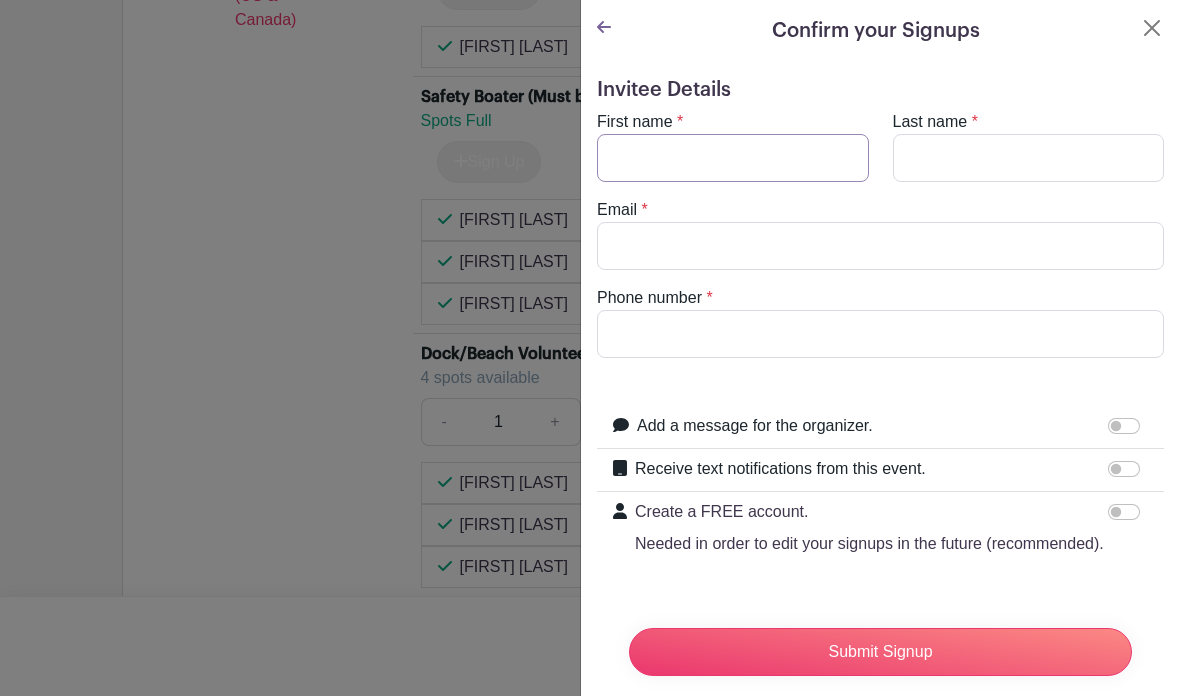 click on "First name" at bounding box center (733, 158) 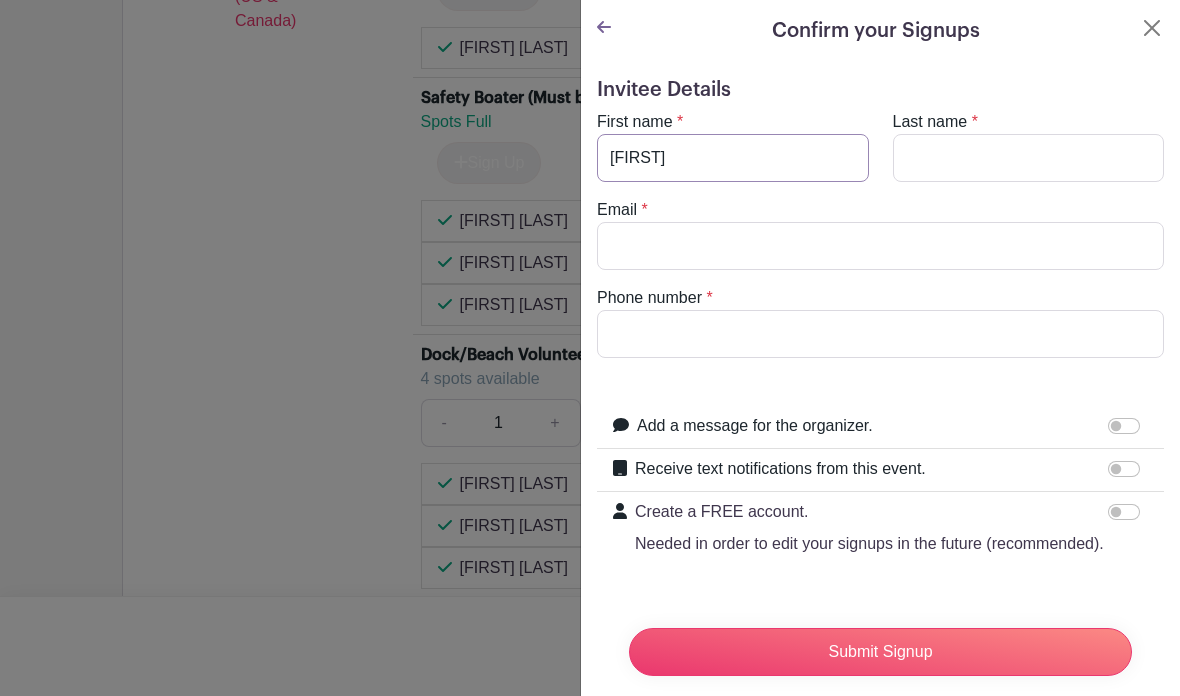 type on "[FIRST]" 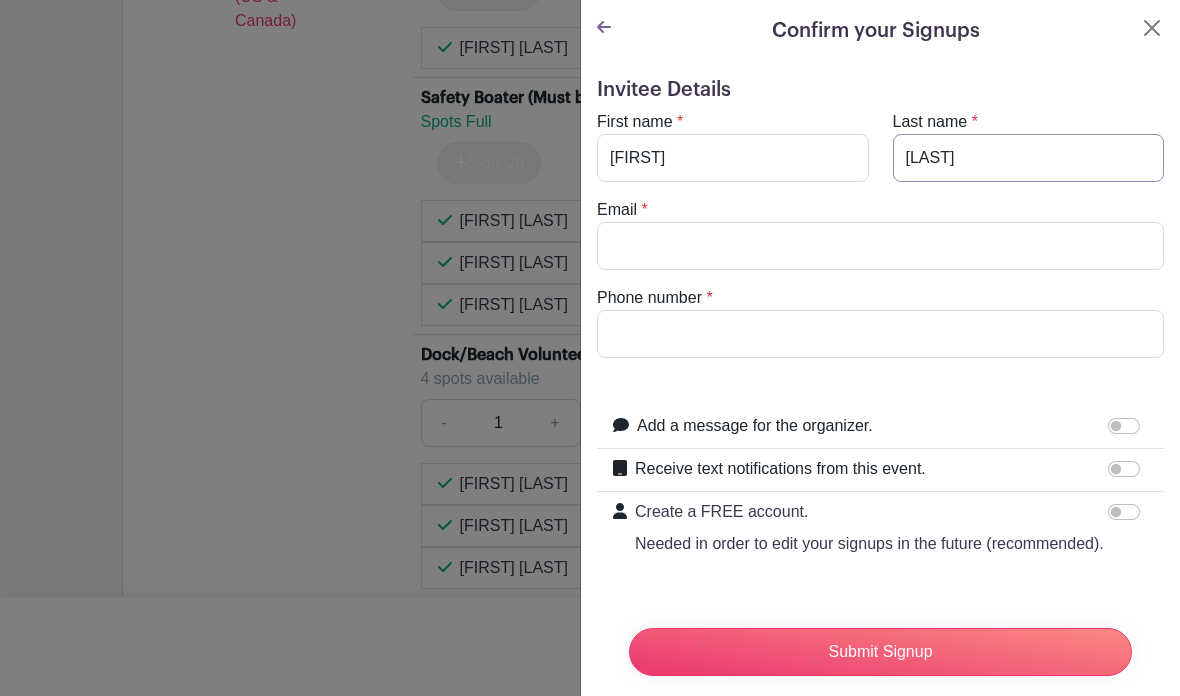 type on "[LAST]" 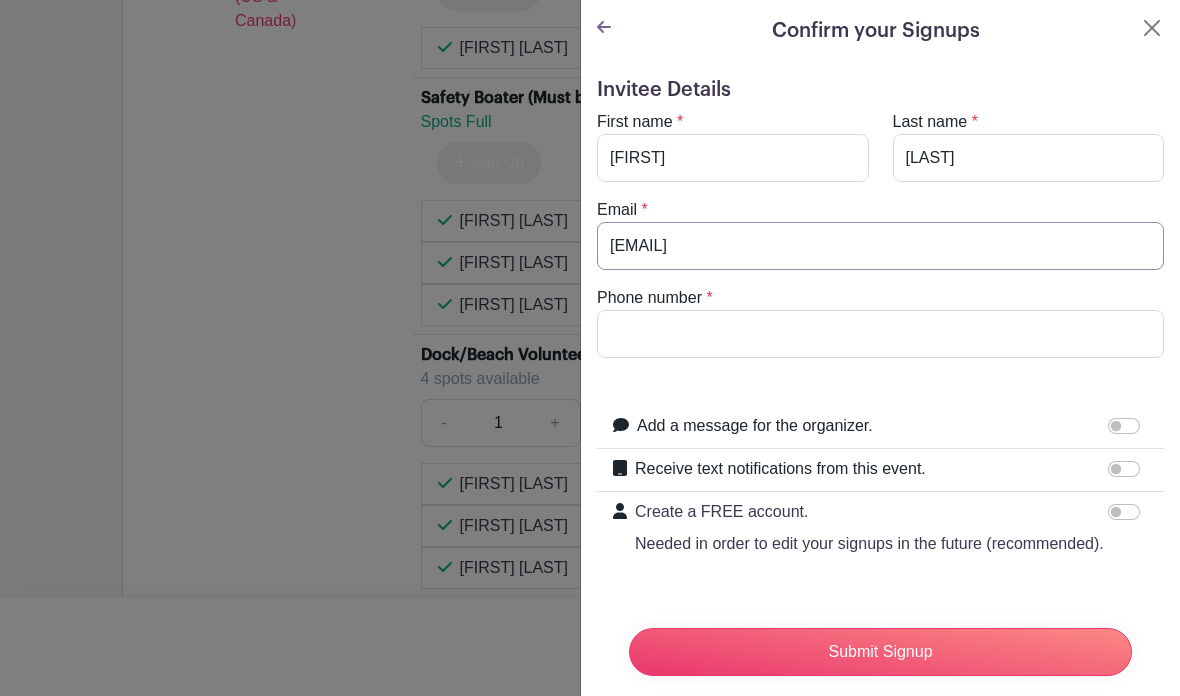 type on "[EMAIL]" 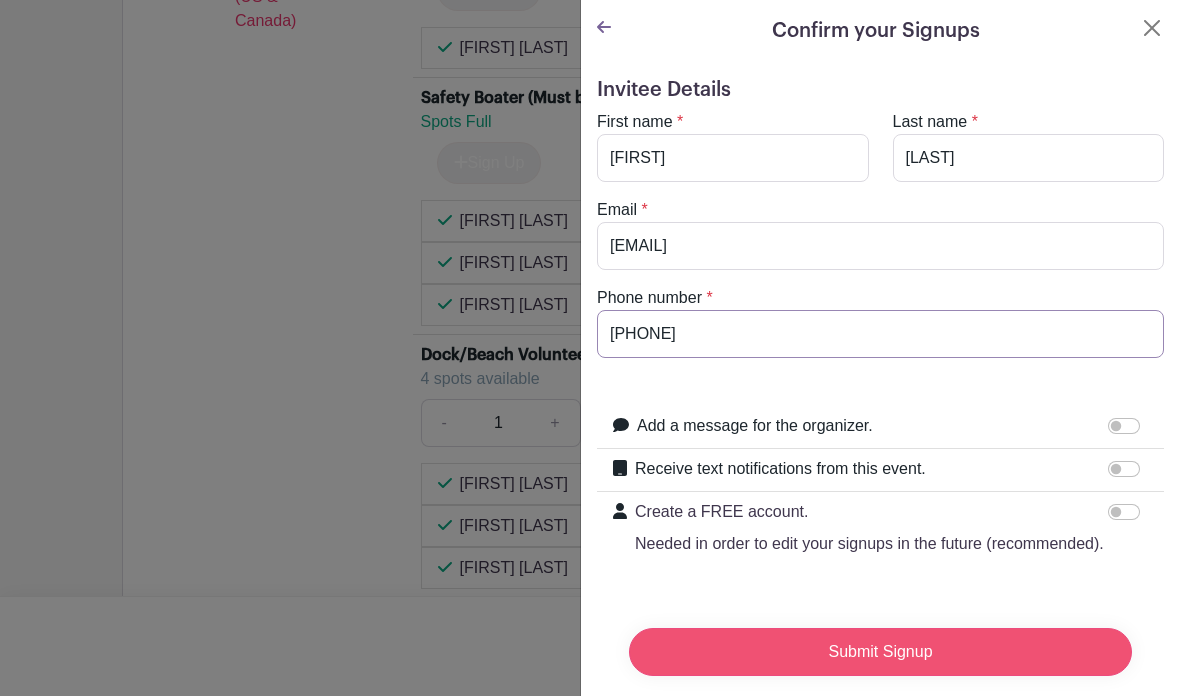 type on "[PHONE]" 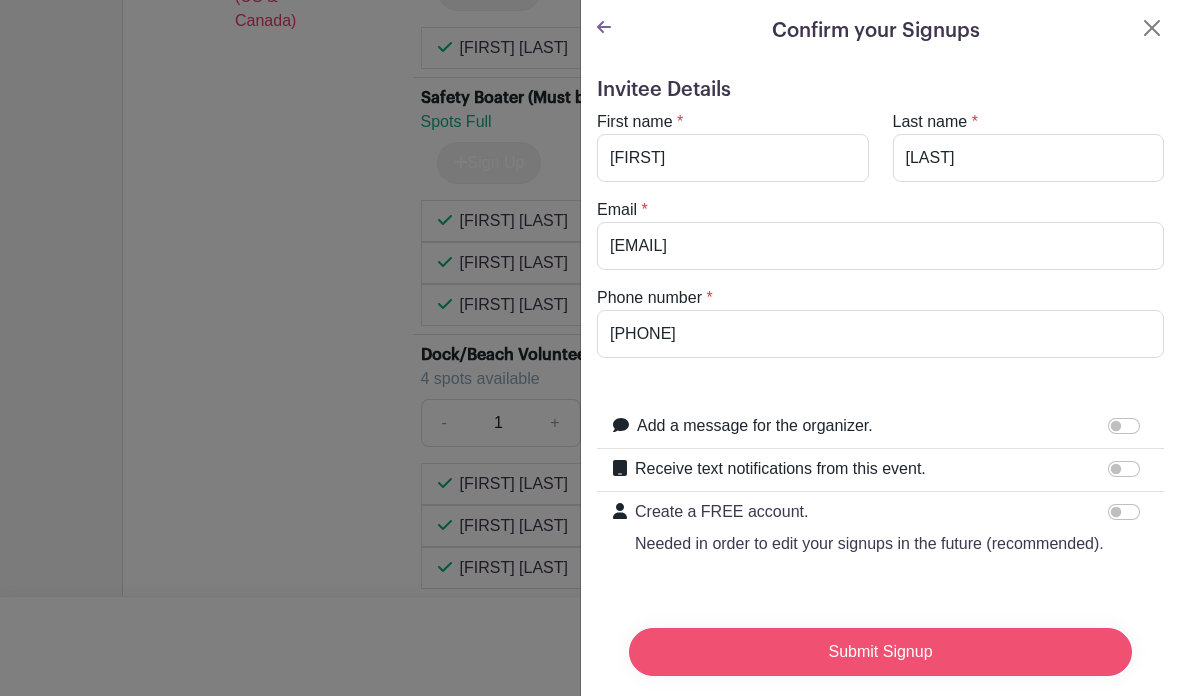 click on "Submit Signup" at bounding box center [880, 652] 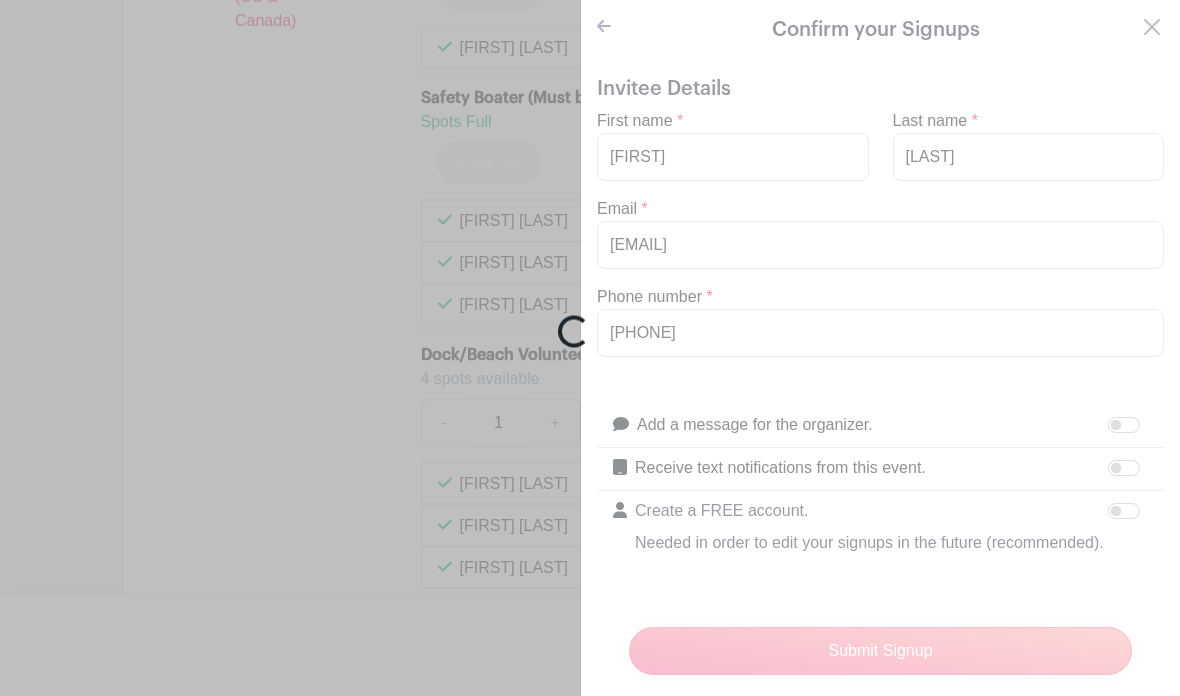 scroll, scrollTop: 2342, scrollLeft: 0, axis: vertical 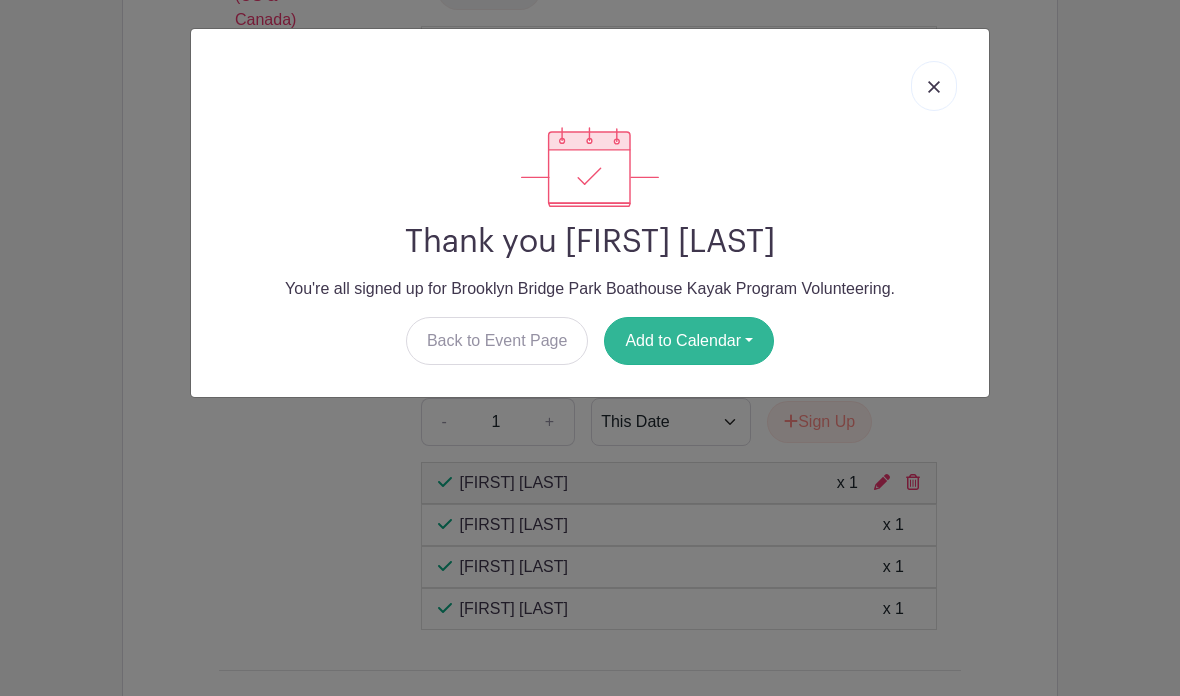 click on "Add to Calendar" at bounding box center (689, 341) 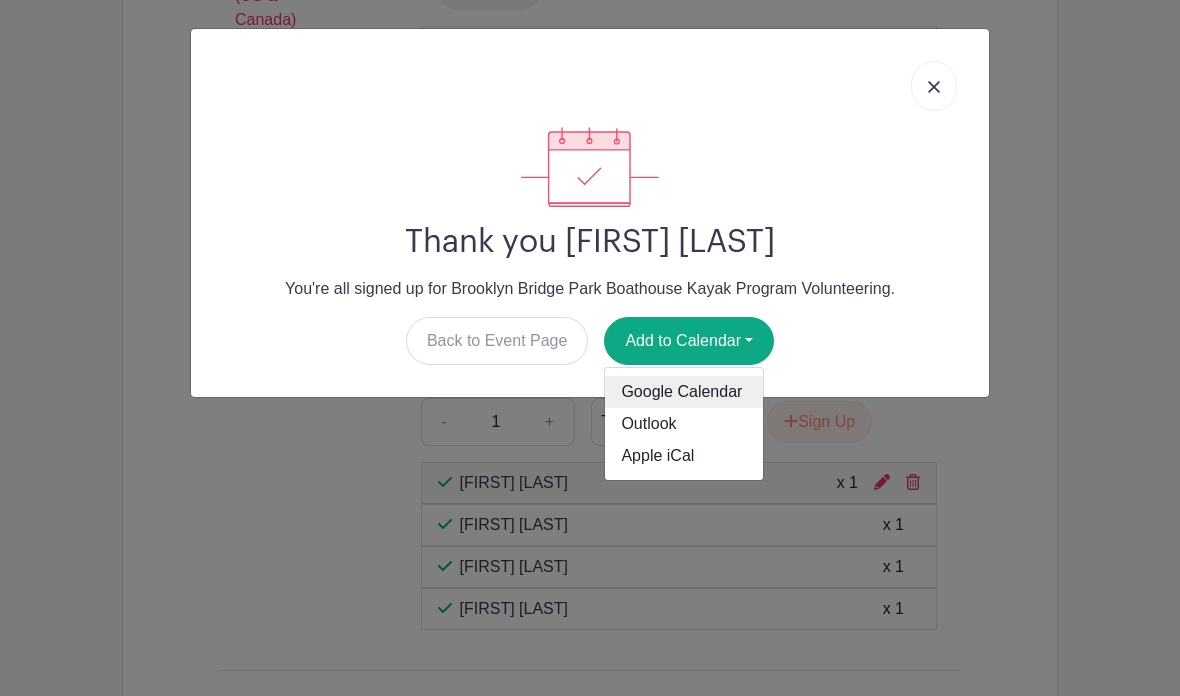 click on "Google Calendar" at bounding box center (684, 392) 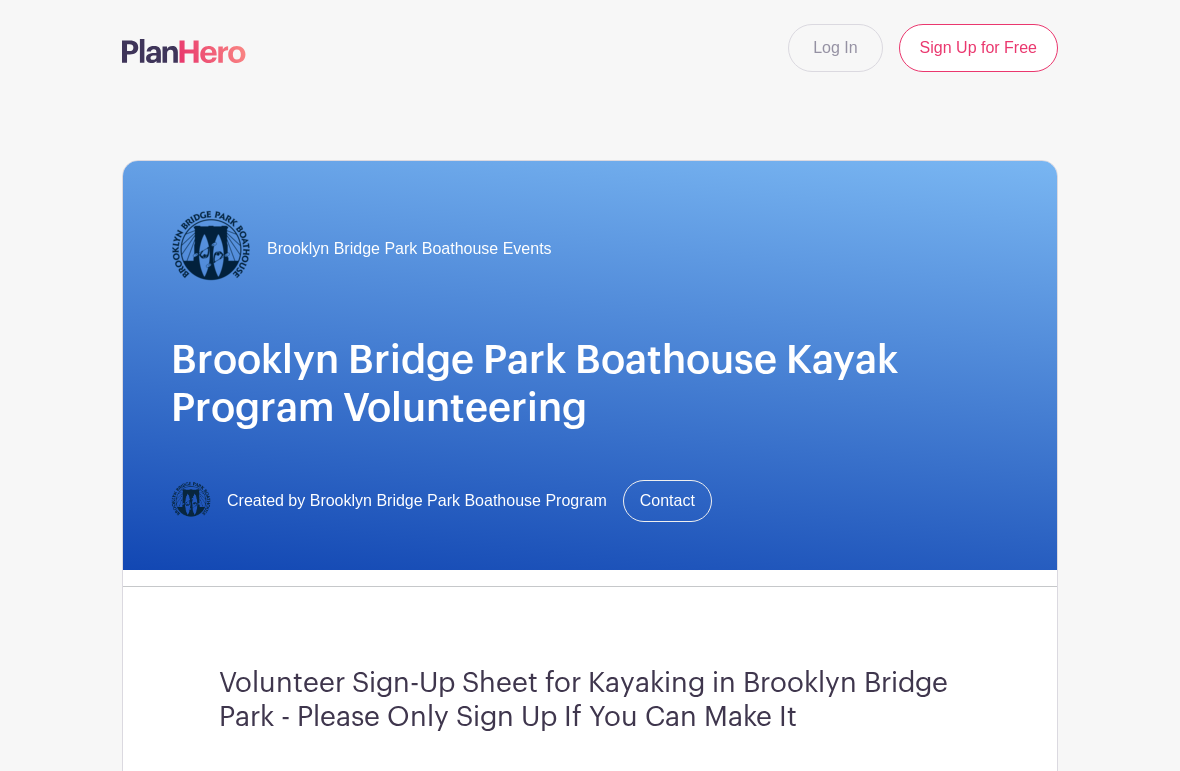 scroll, scrollTop: 0, scrollLeft: 0, axis: both 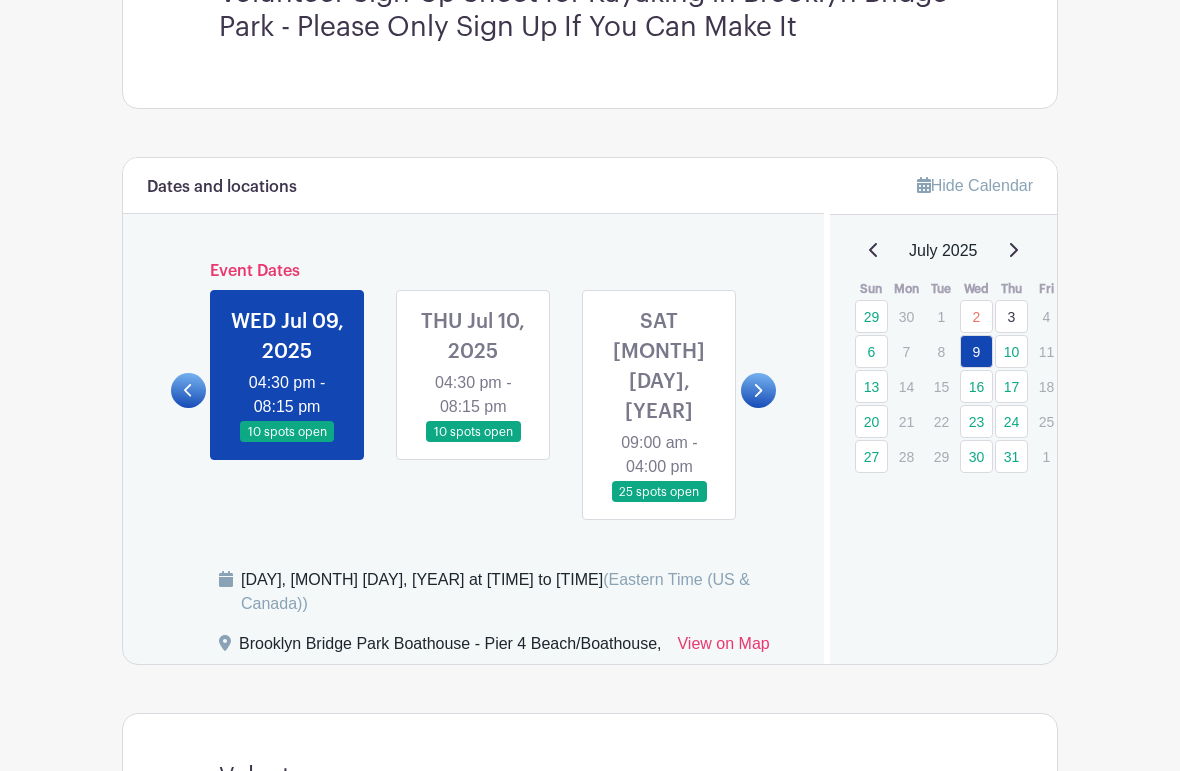click at bounding box center [659, 503] 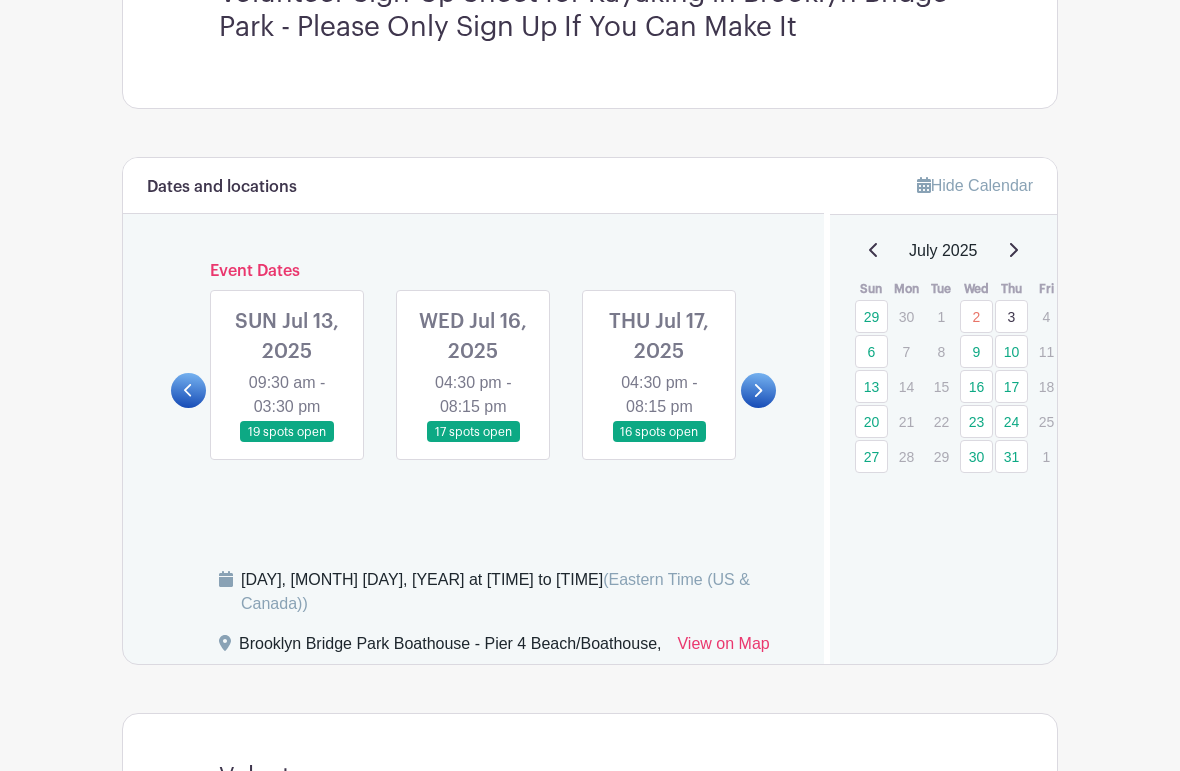 scroll, scrollTop: 695, scrollLeft: 0, axis: vertical 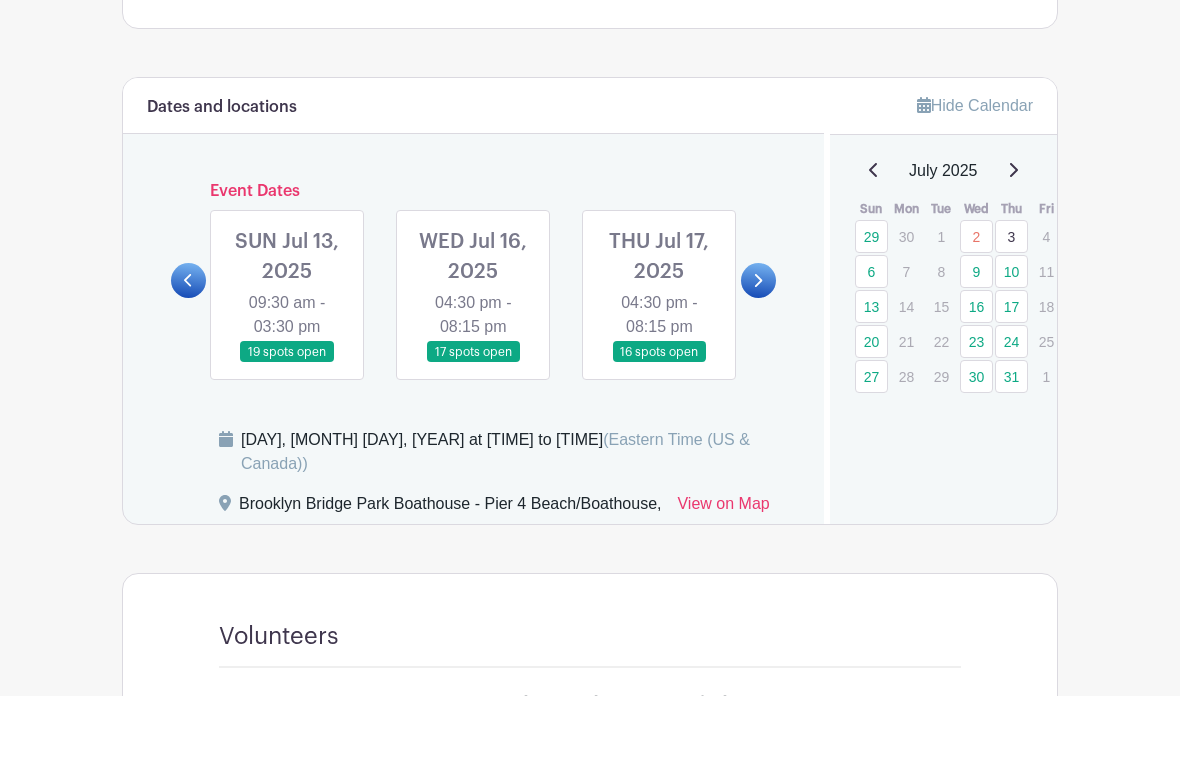 click at bounding box center (188, 355) 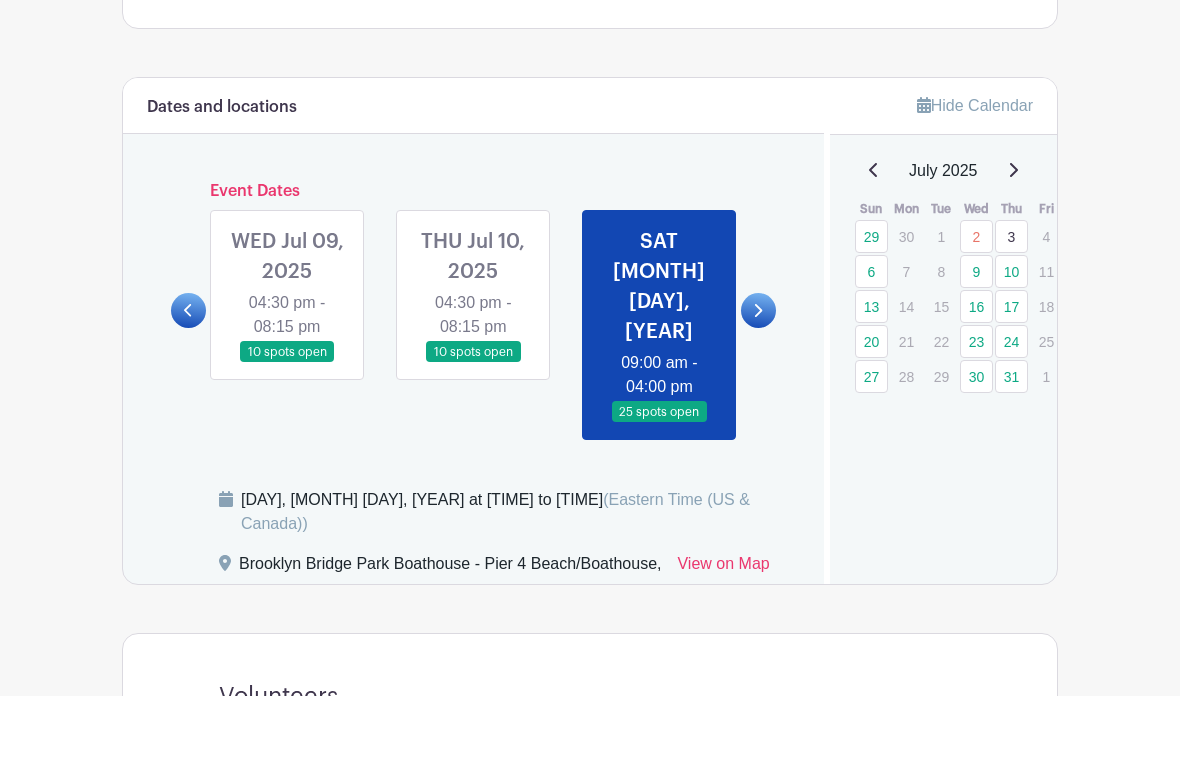 click at bounding box center [758, 385] 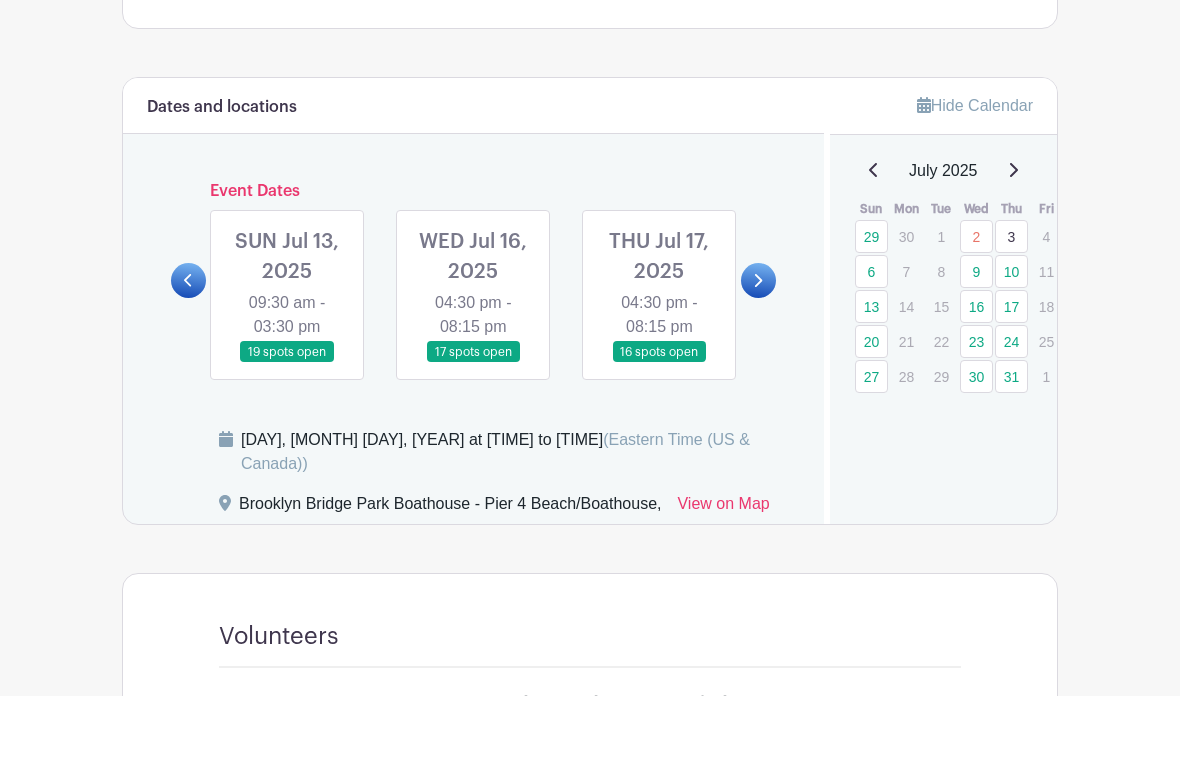 click at bounding box center (659, 438) 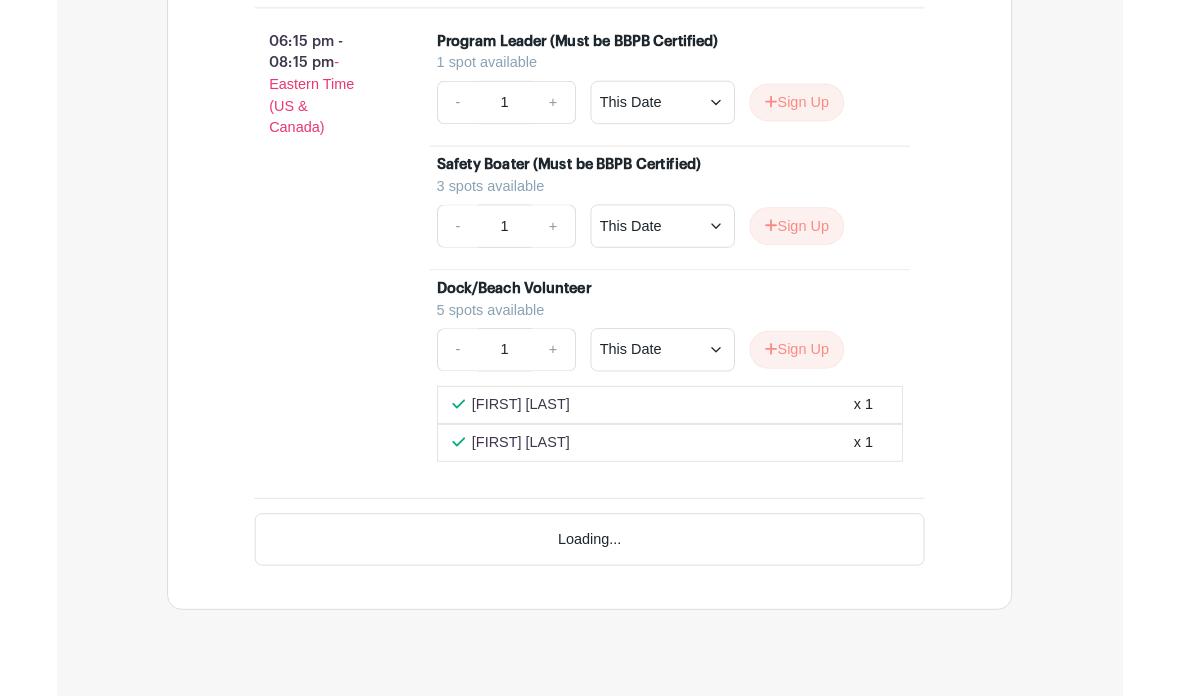 scroll, scrollTop: 2220, scrollLeft: 0, axis: vertical 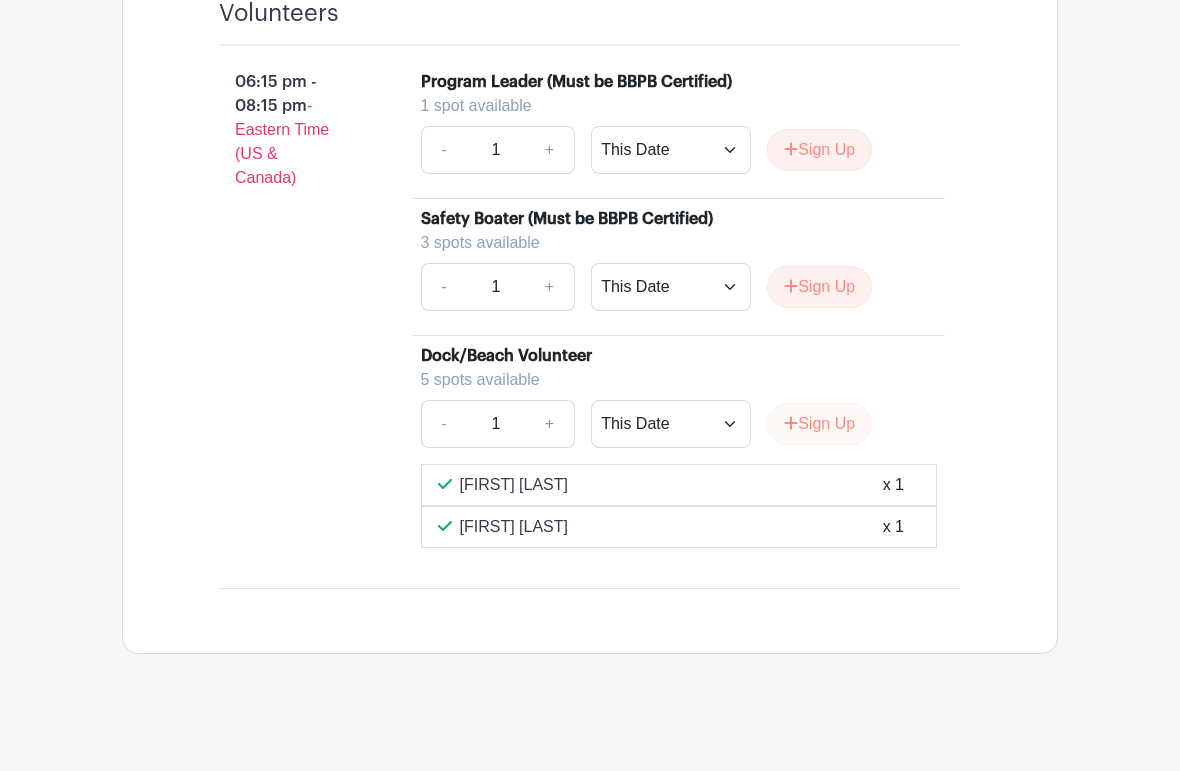 click on "Sign Up" at bounding box center (819, 424) 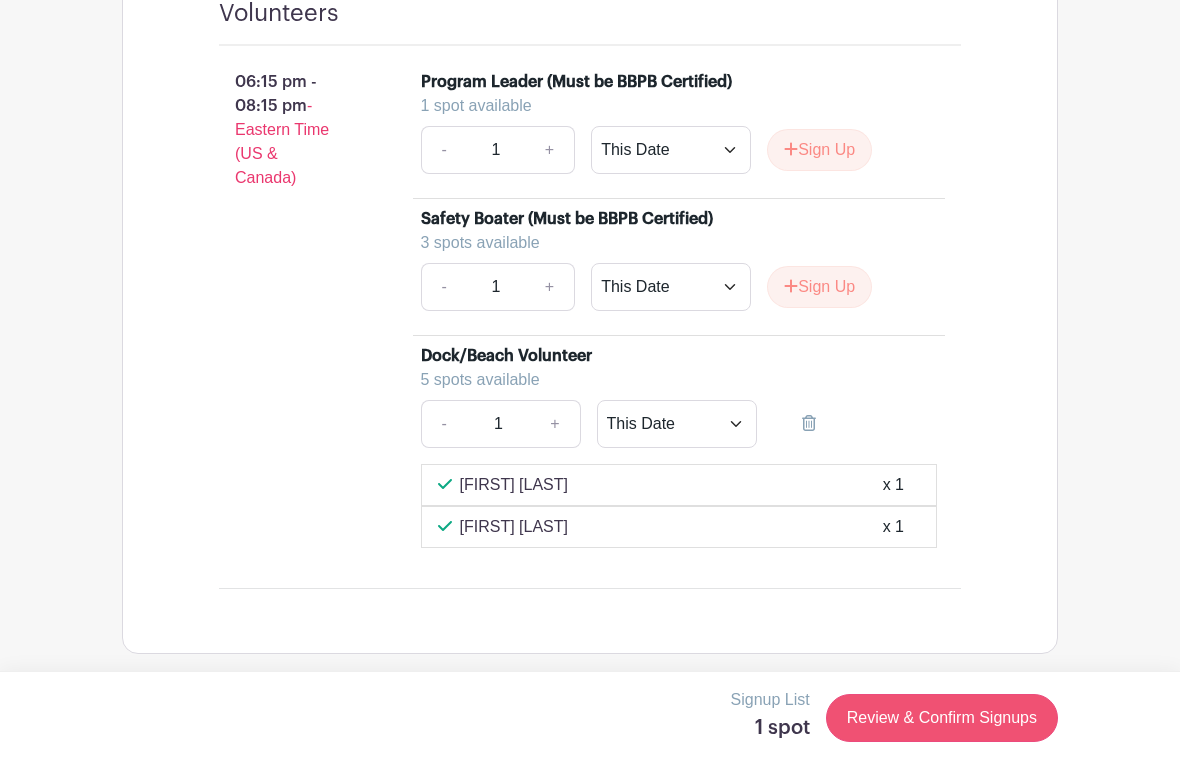 click on "Review & Confirm Signups" at bounding box center [942, 718] 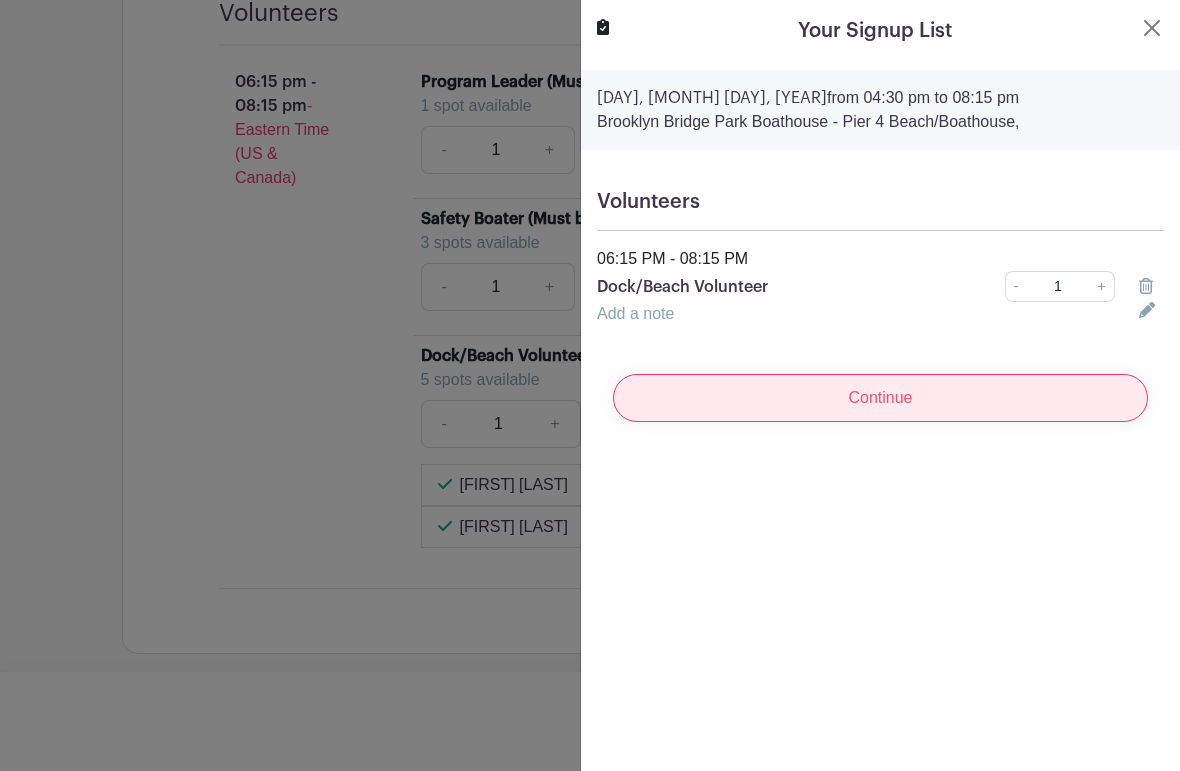 click on "Continue" at bounding box center [880, 398] 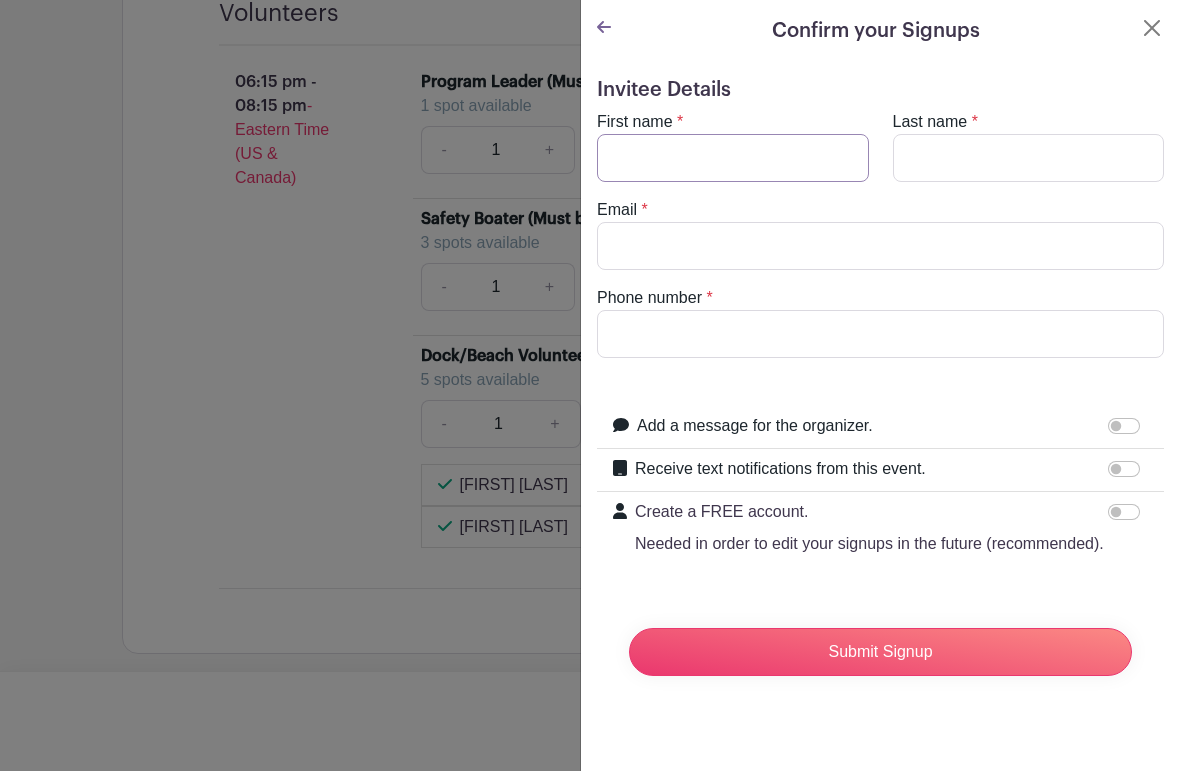 click on "First name" at bounding box center (733, 158) 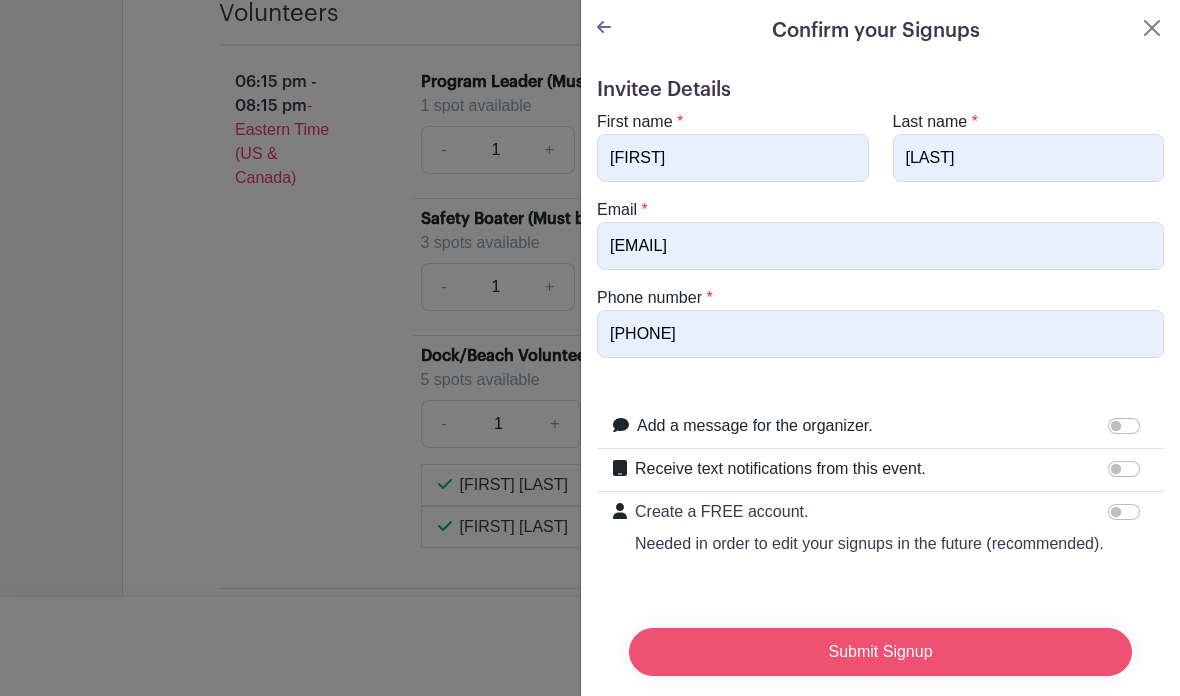 click on "Submit Signup" at bounding box center [880, 652] 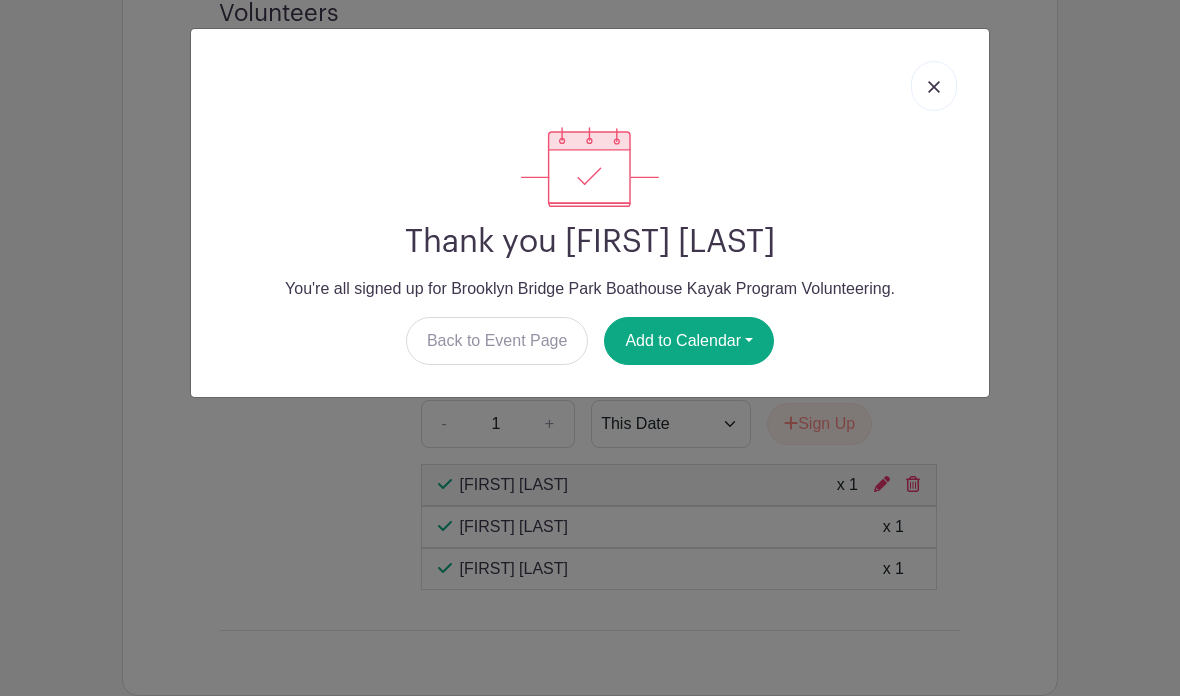 click at bounding box center [934, 87] 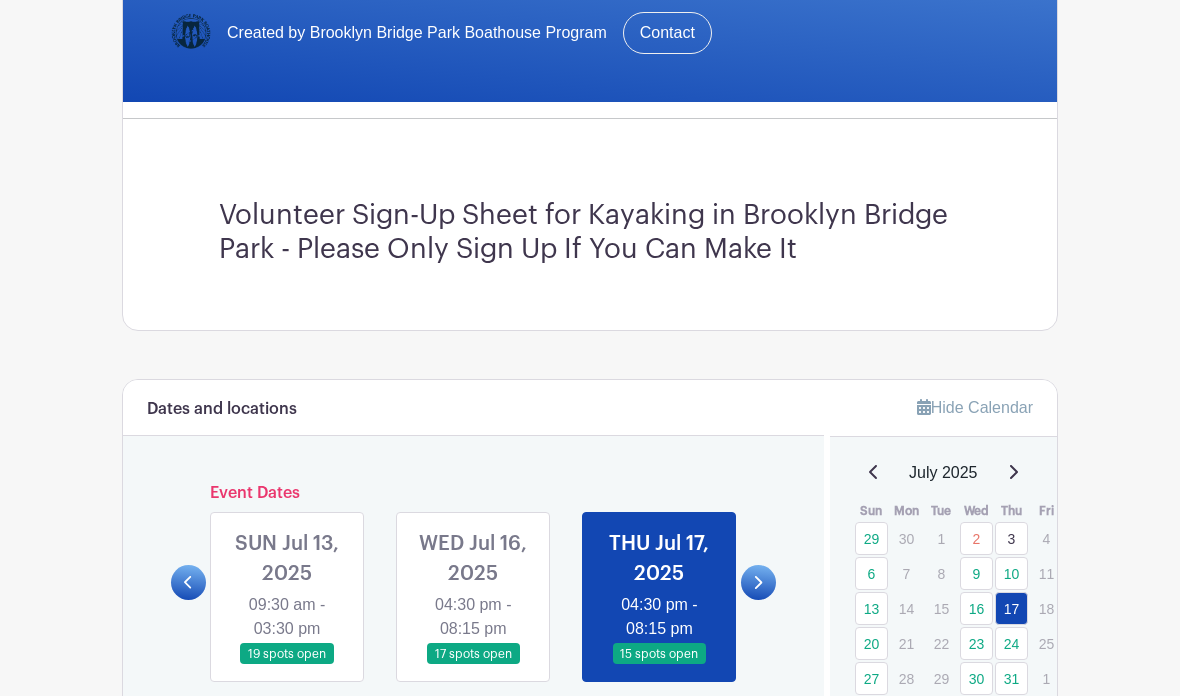 scroll, scrollTop: 494, scrollLeft: 0, axis: vertical 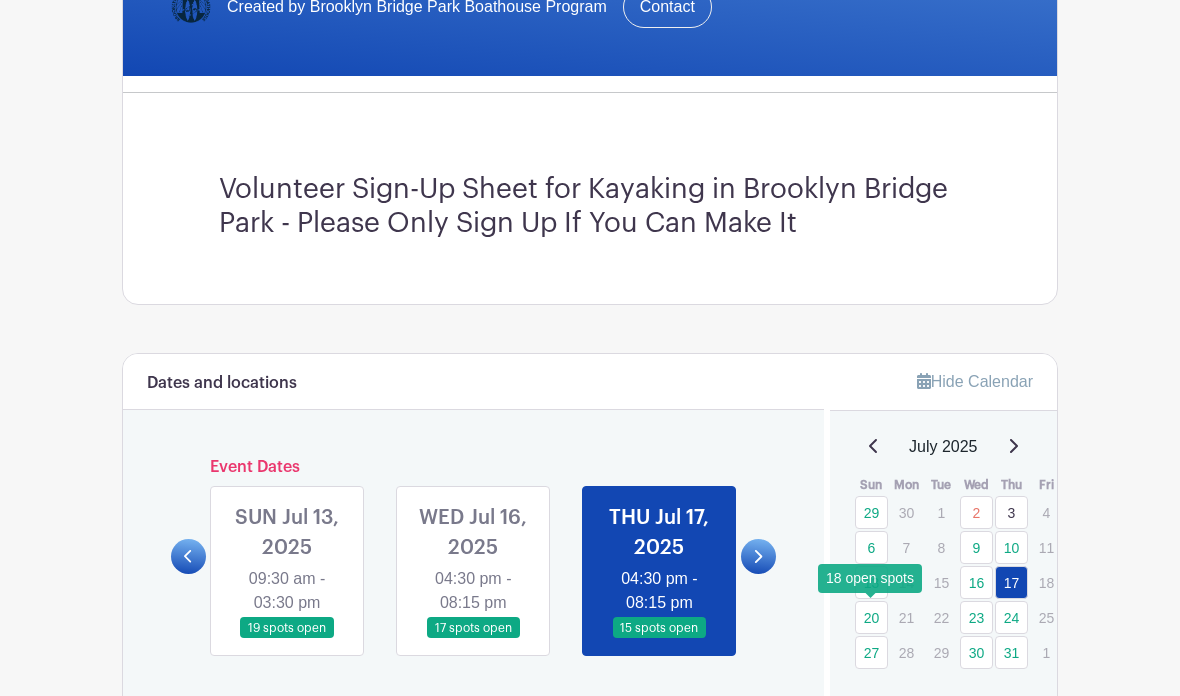 click on "20" at bounding box center [871, 617] 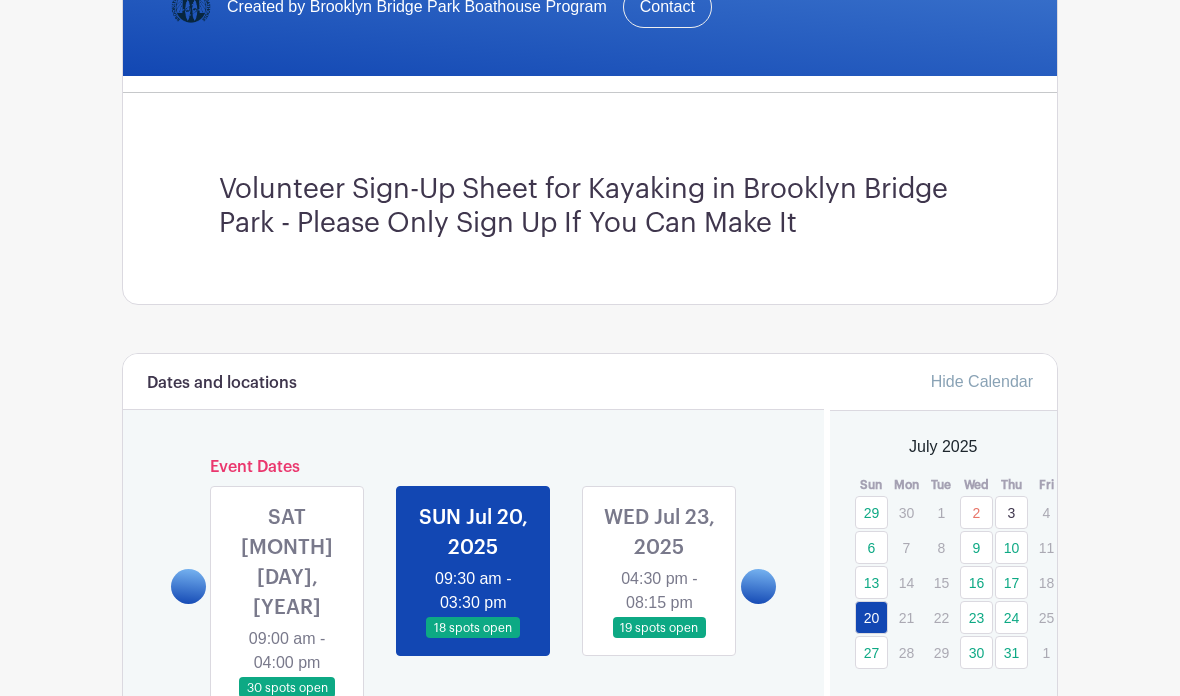 scroll, scrollTop: 574, scrollLeft: 0, axis: vertical 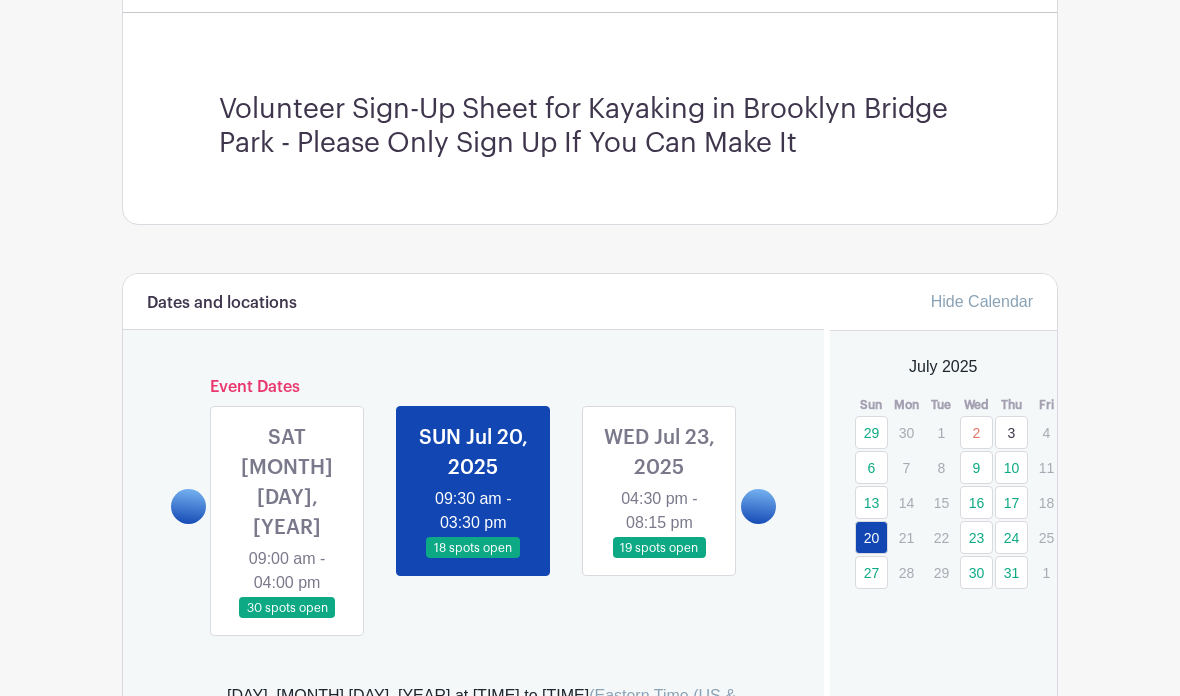 click on "Hide Calendar
July 2025
Sun
Mon
Tue
Wed
Thu
Fri
Sat
29
30
1
2
3
4
5
6
7
8
9
10
11
12
13
14
15
16
17
18
19
20
21" at bounding box center (941, 526) 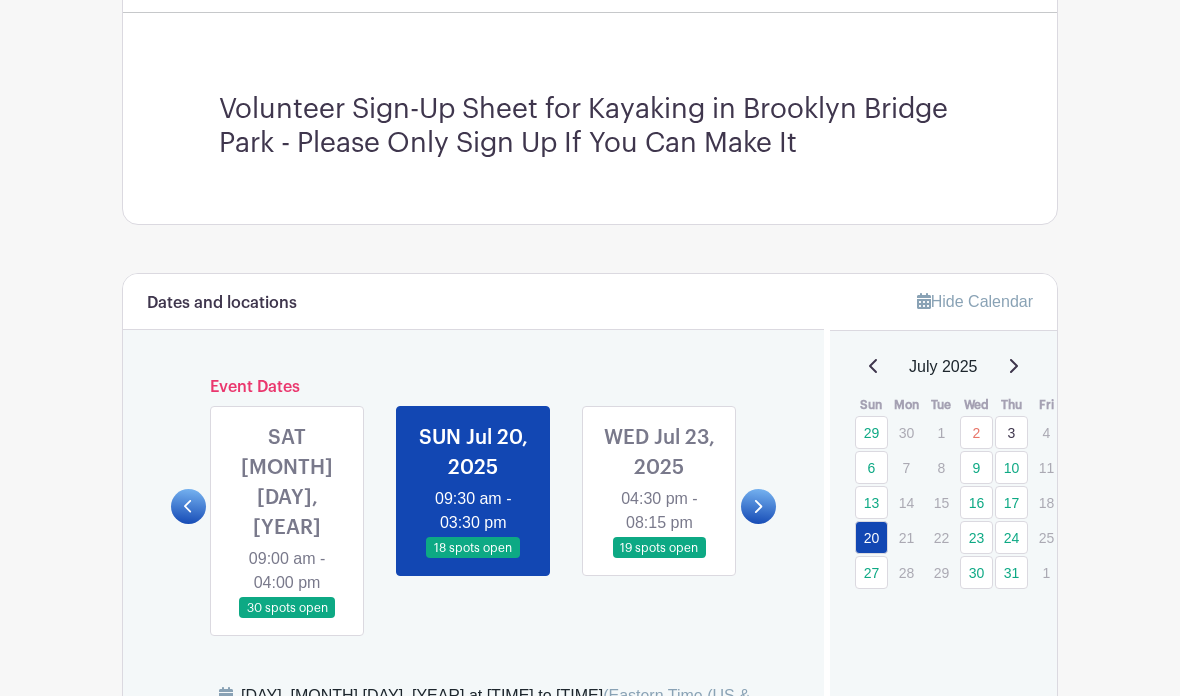 click on "13" at bounding box center (871, 502) 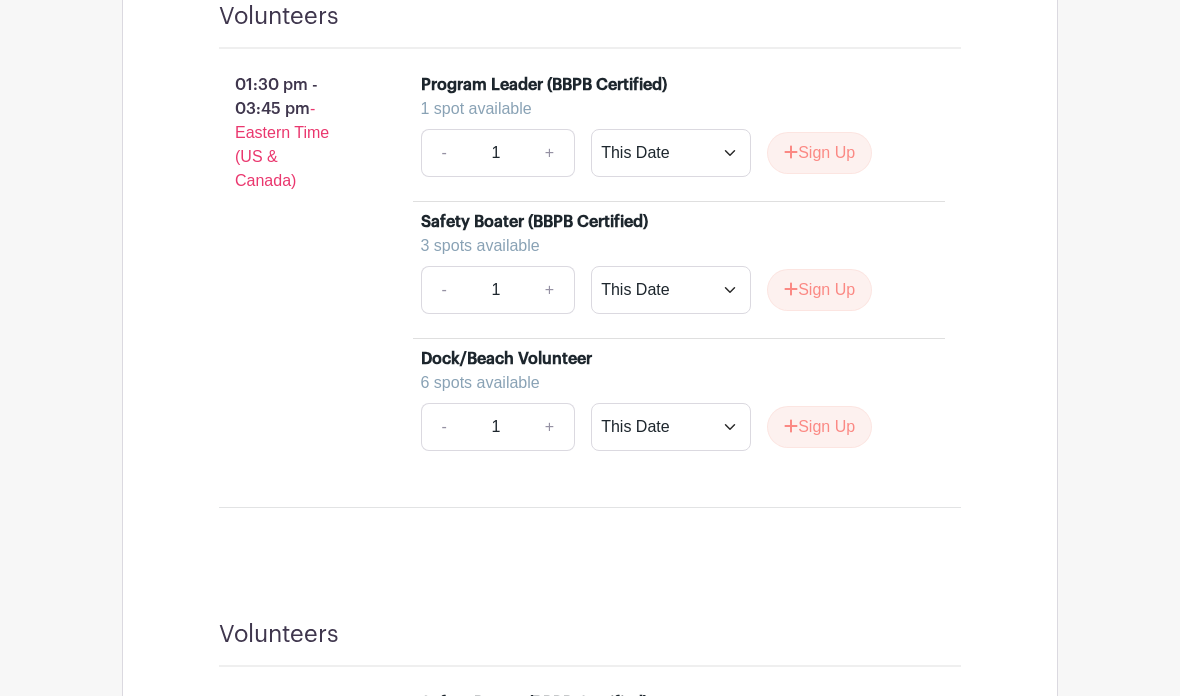scroll, scrollTop: 2165, scrollLeft: 0, axis: vertical 